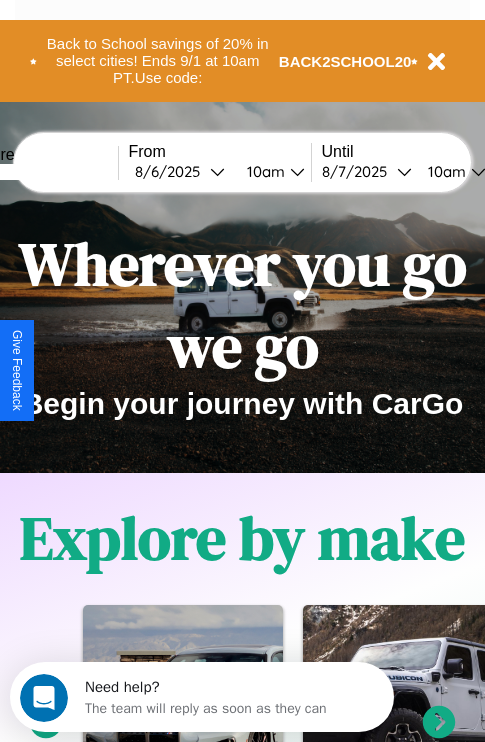 scroll, scrollTop: 0, scrollLeft: 0, axis: both 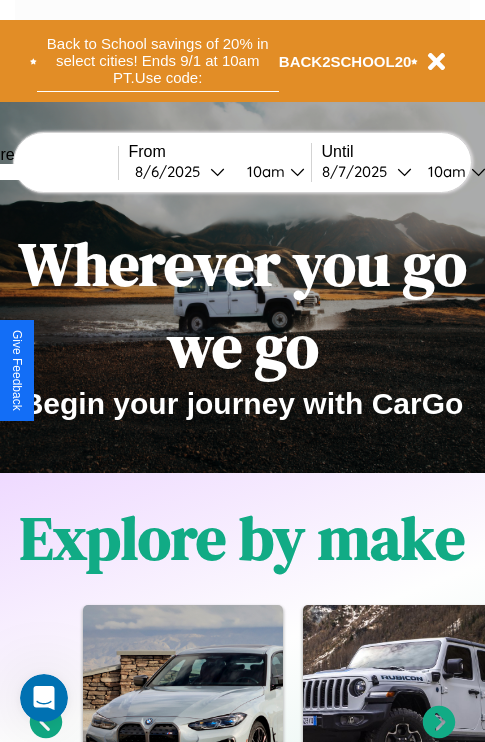 click on "Back to School savings of 20% in select cities! Ends 9/1 at 10am PT.  Use code:" at bounding box center [158, 61] 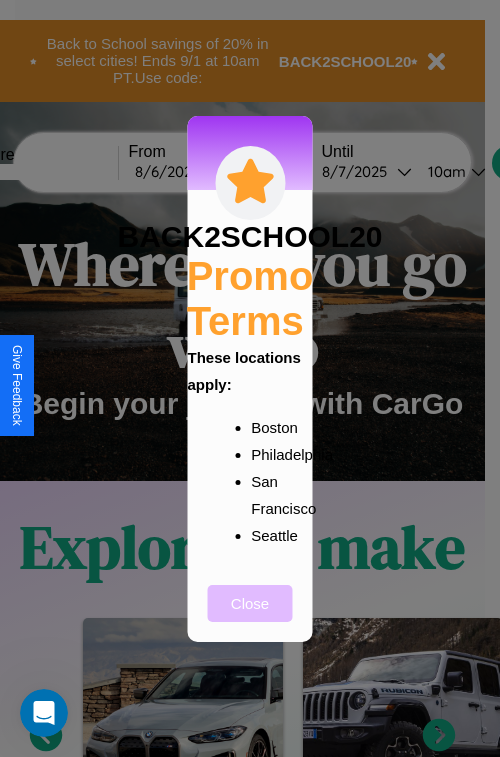 click on "Close" at bounding box center [250, 603] 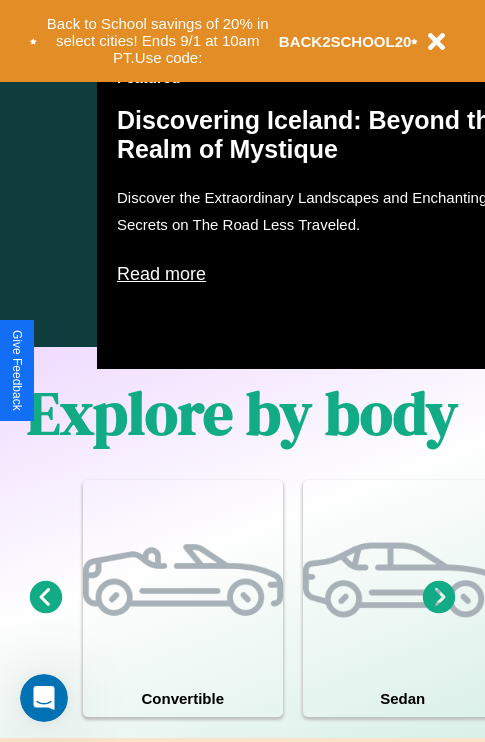scroll, scrollTop: 1285, scrollLeft: 0, axis: vertical 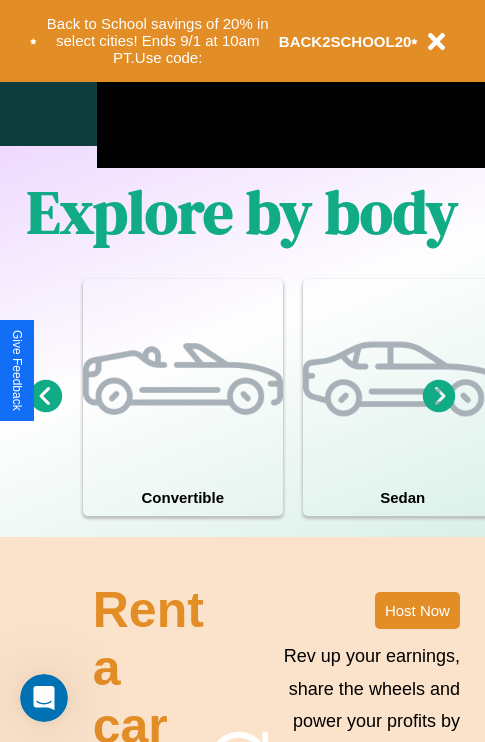 click 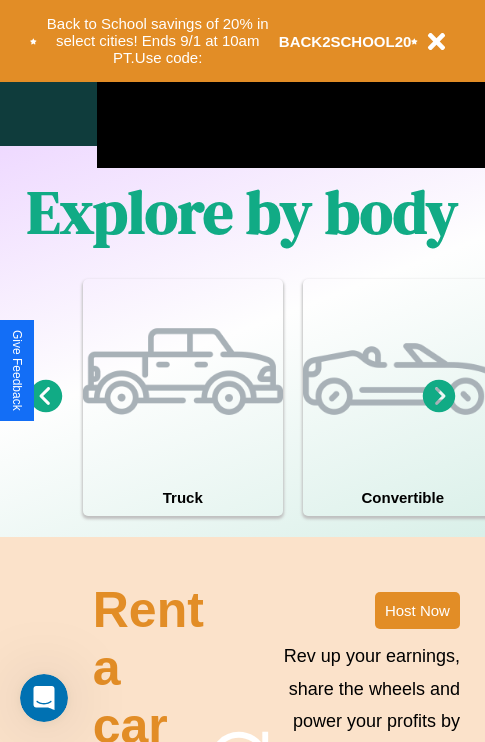 click 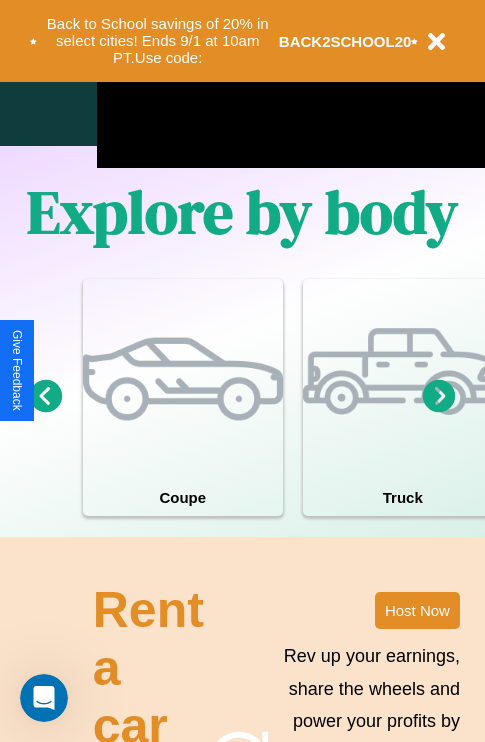click 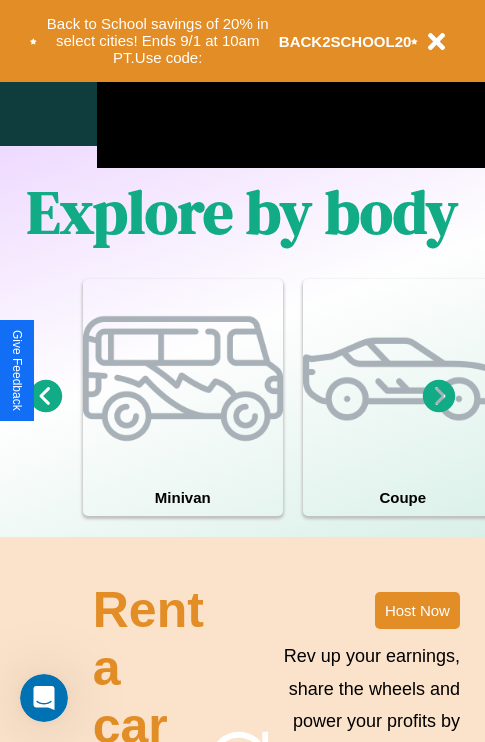 click 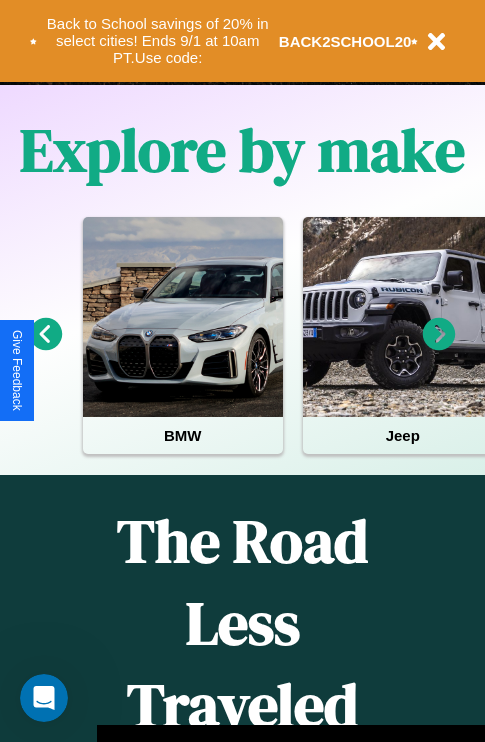 scroll, scrollTop: 308, scrollLeft: 0, axis: vertical 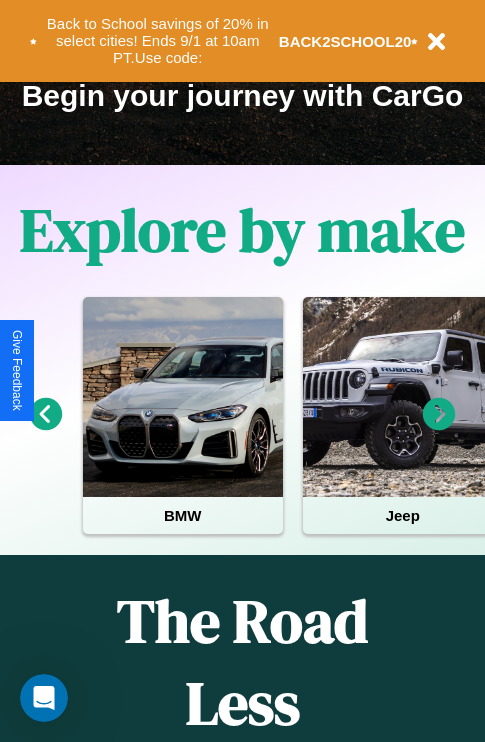 click 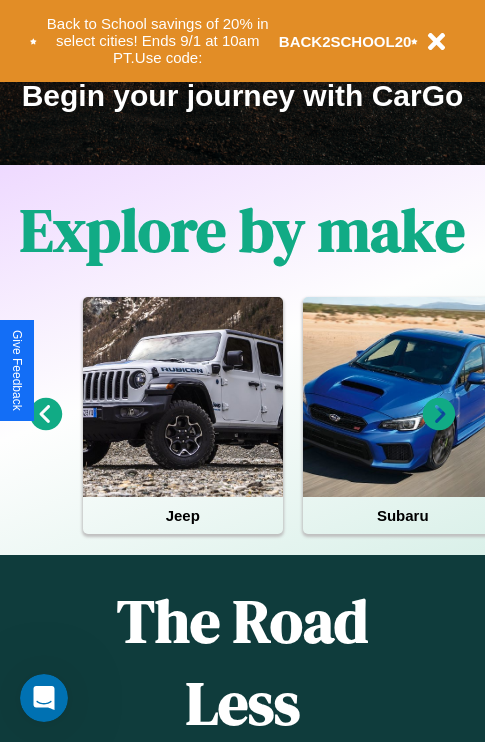 click 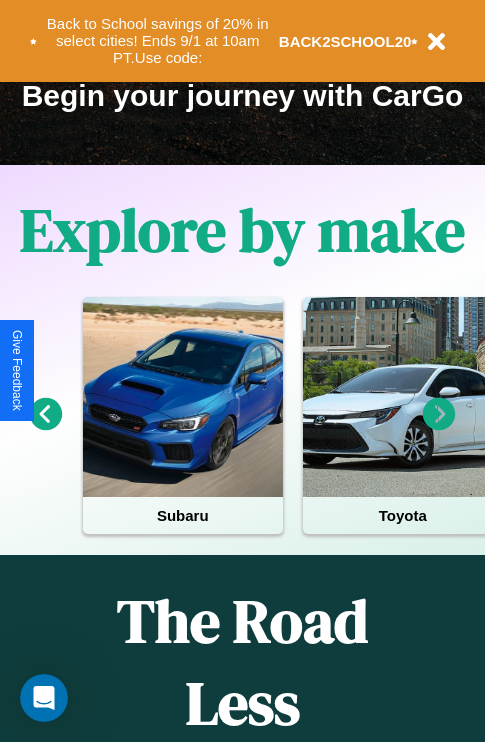 click 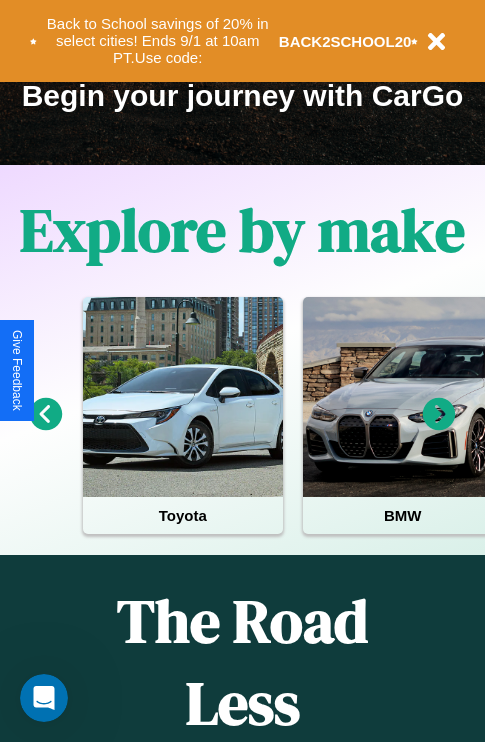 click 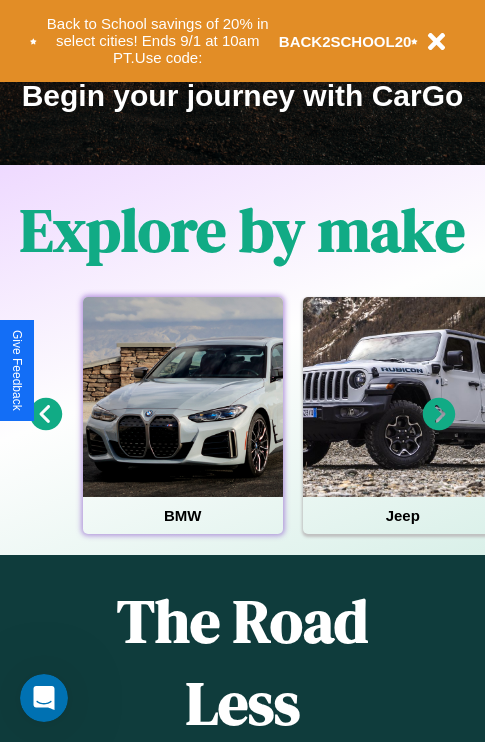 click at bounding box center [183, 397] 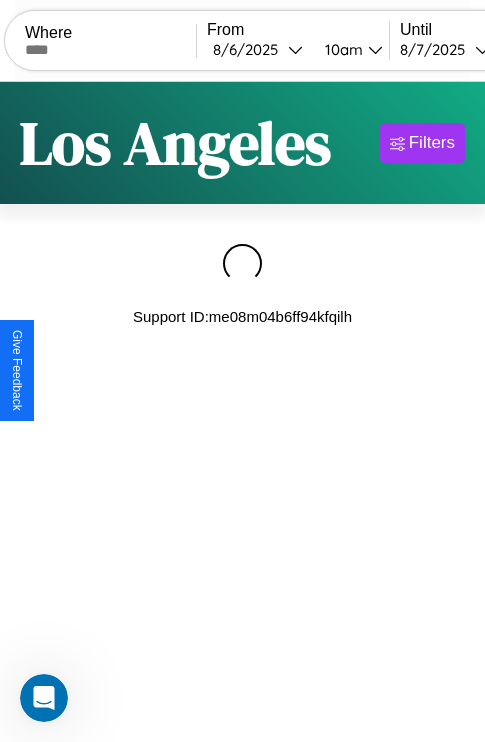 scroll, scrollTop: 0, scrollLeft: 0, axis: both 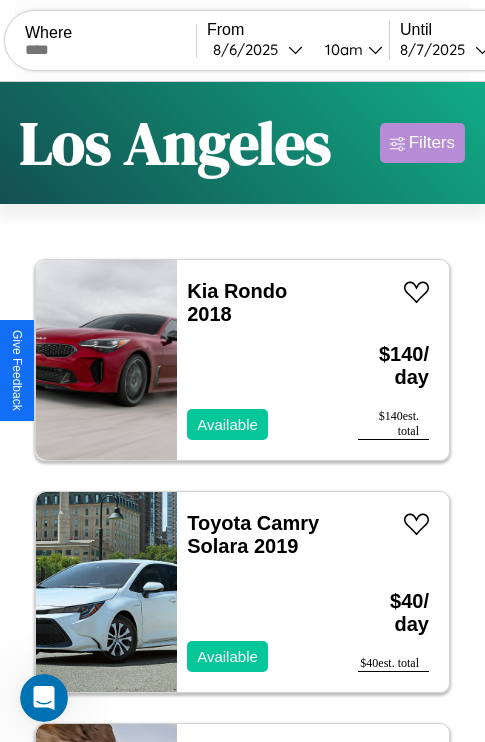 click on "Filters" at bounding box center (432, 143) 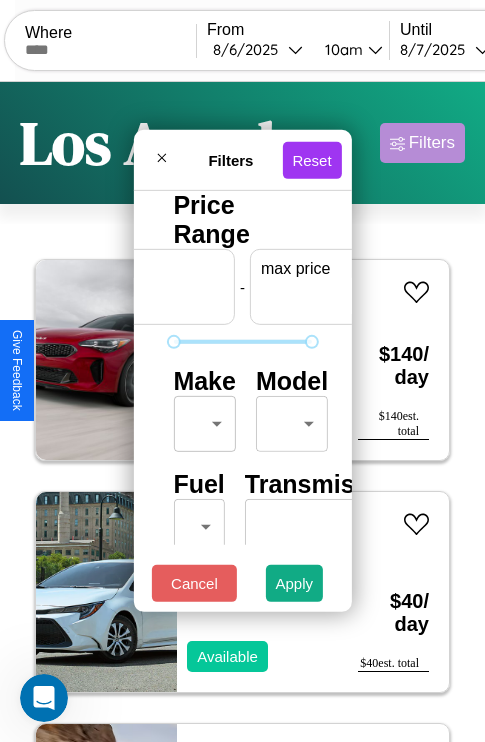 scroll, scrollTop: 0, scrollLeft: 124, axis: horizontal 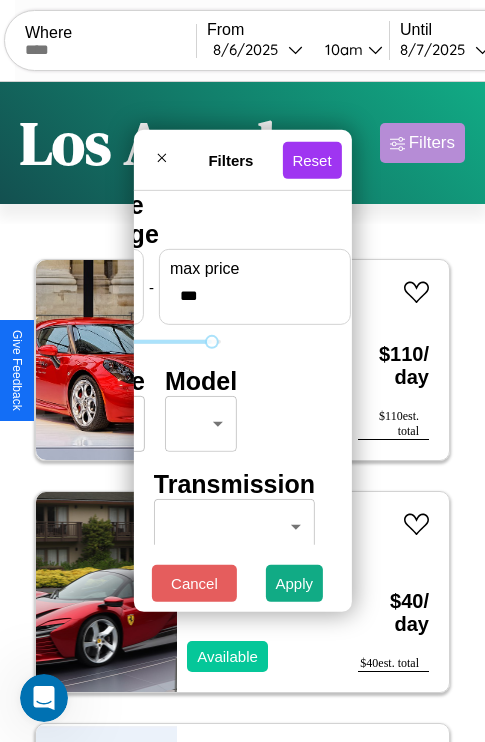 type on "***" 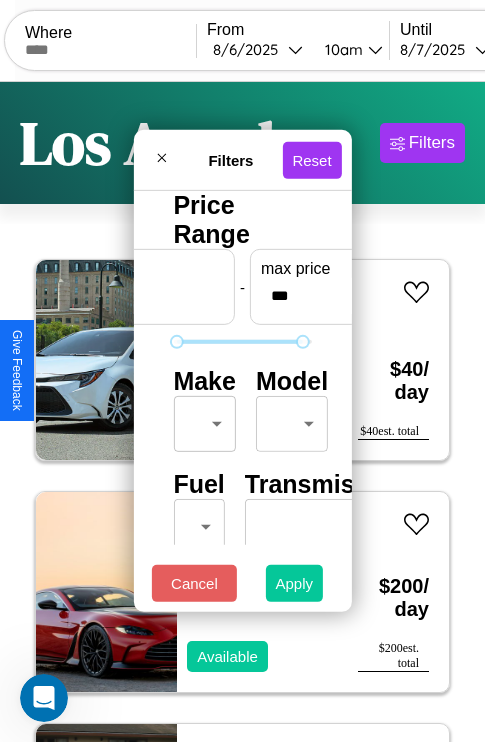 type on "**" 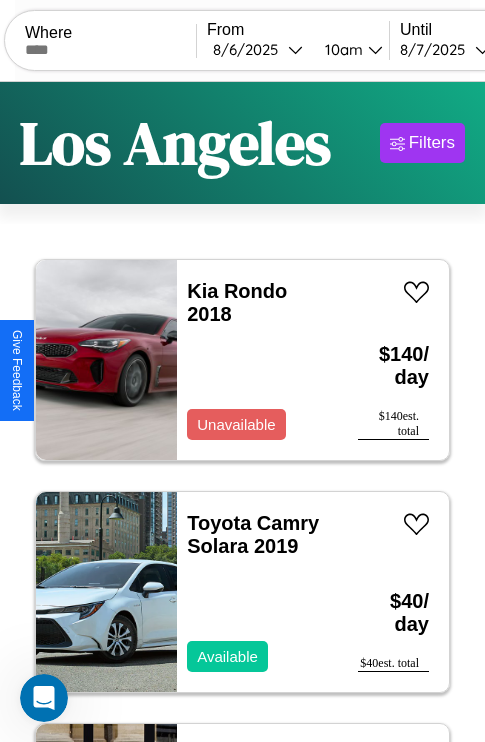 scroll, scrollTop: 66, scrollLeft: 0, axis: vertical 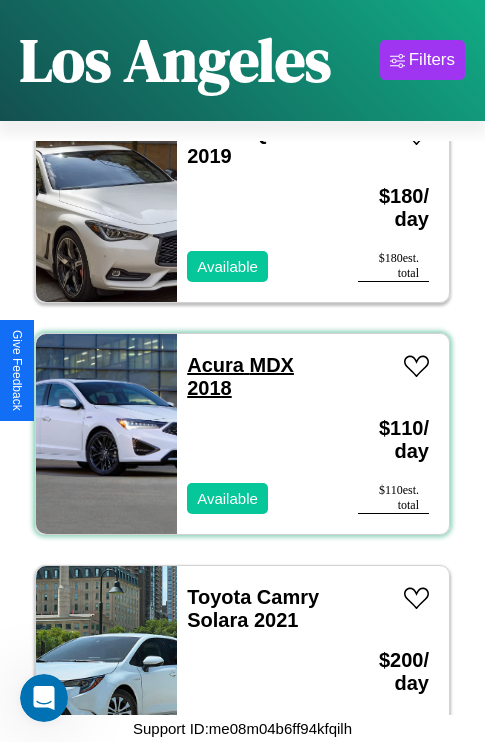 click on "Acura   MDX   2018" at bounding box center (240, 376) 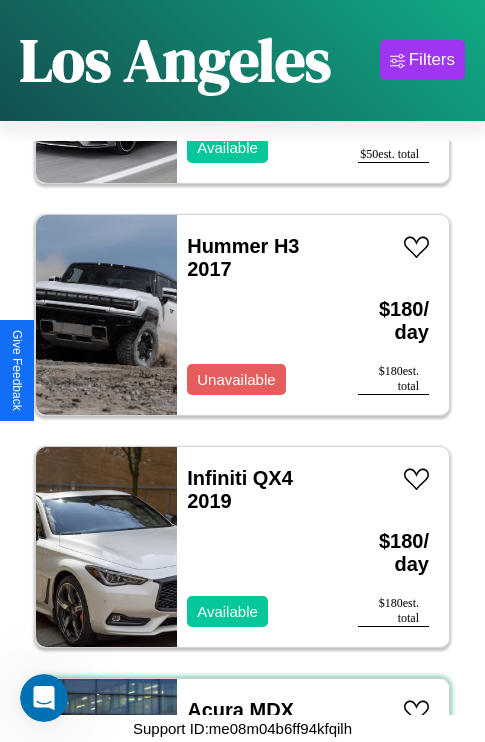 scroll, scrollTop: 3787, scrollLeft: 0, axis: vertical 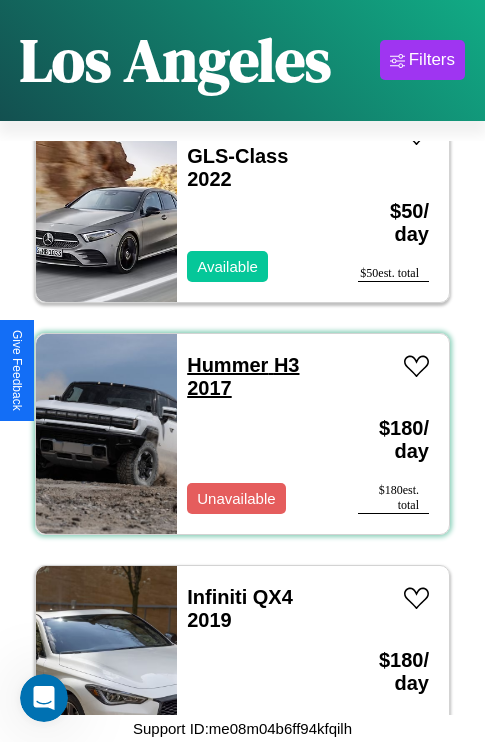 click on "Hummer   H3   2017" at bounding box center [243, 376] 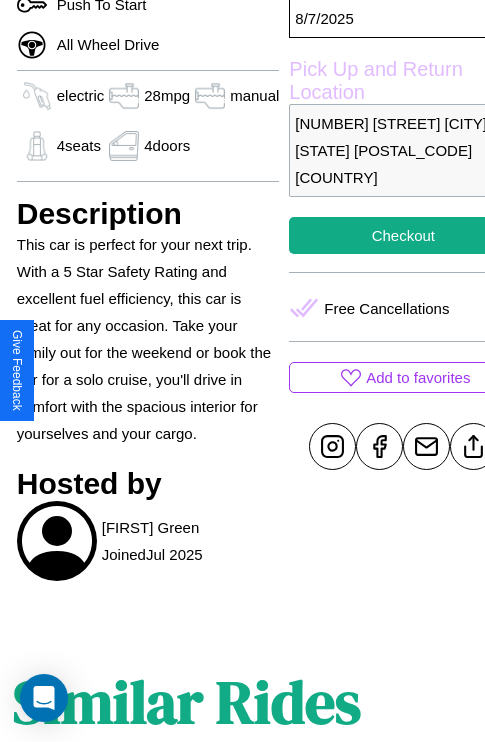 scroll, scrollTop: 670, scrollLeft: 60, axis: both 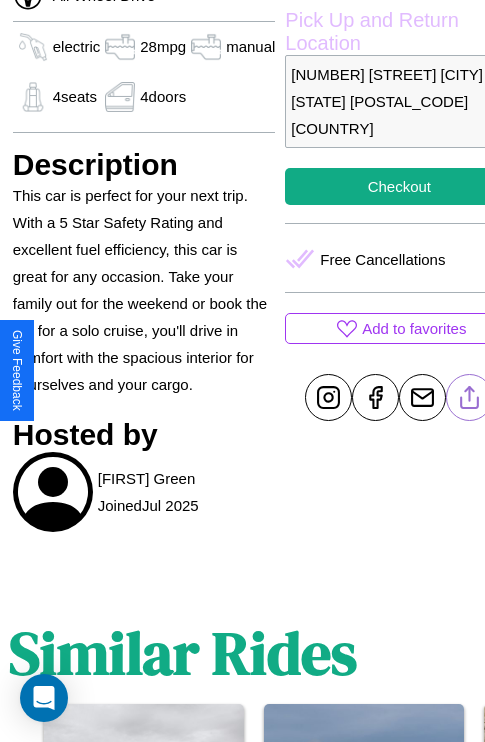 click 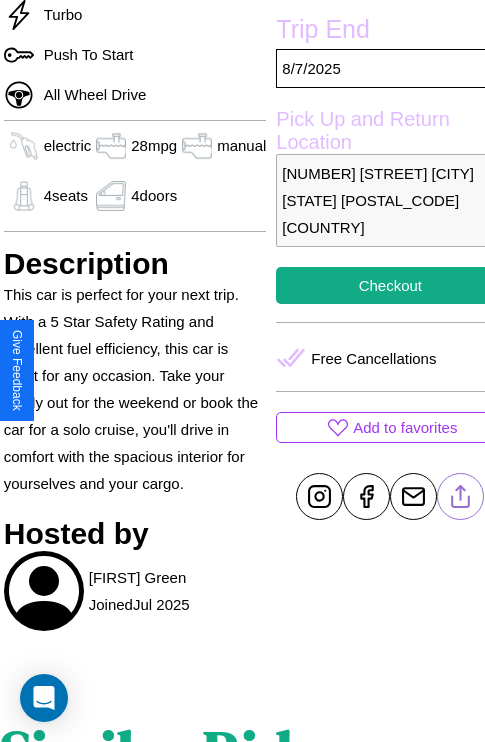 scroll, scrollTop: 459, scrollLeft: 80, axis: both 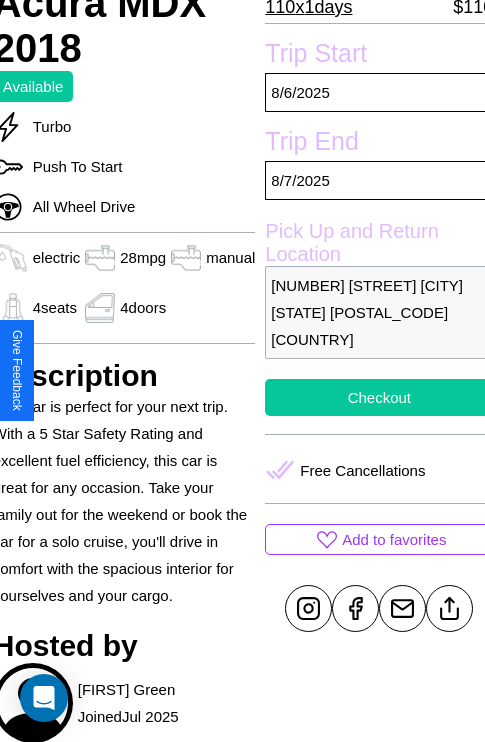 click on "Checkout" at bounding box center (379, 397) 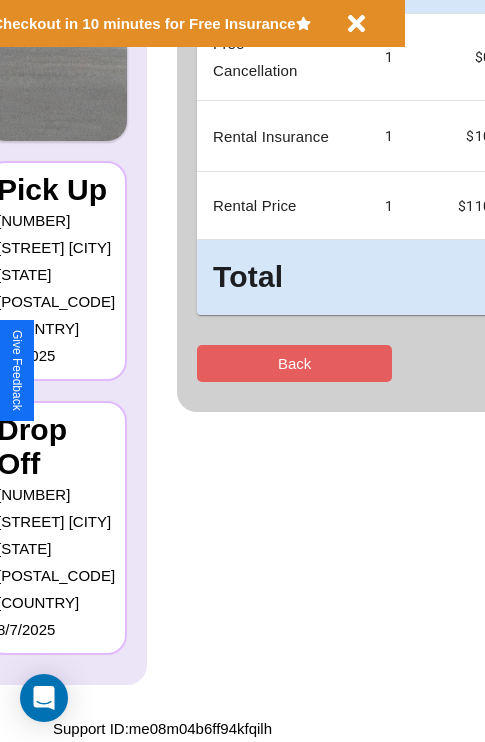 scroll, scrollTop: 0, scrollLeft: 0, axis: both 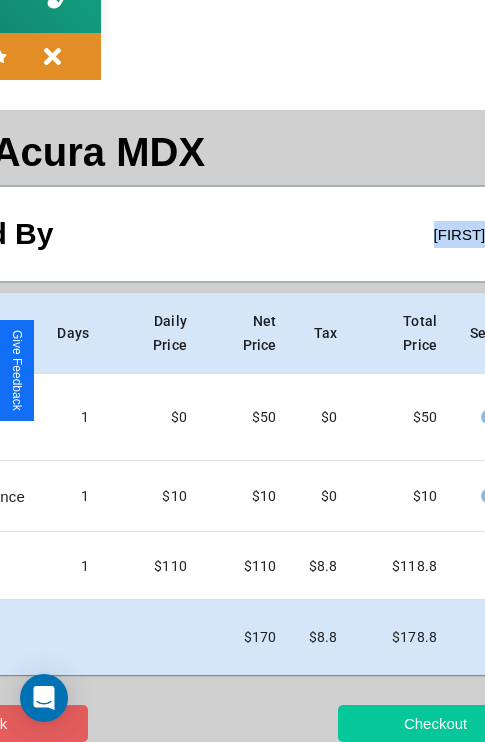 click on "Checkout" at bounding box center (435, 723) 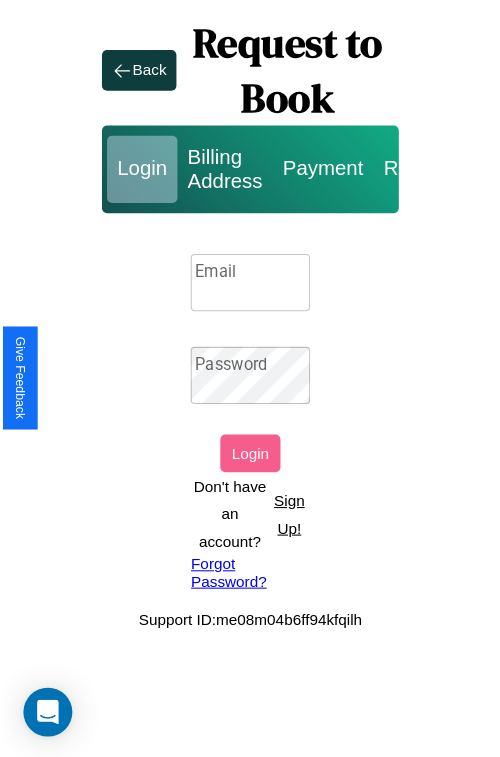scroll, scrollTop: 0, scrollLeft: 0, axis: both 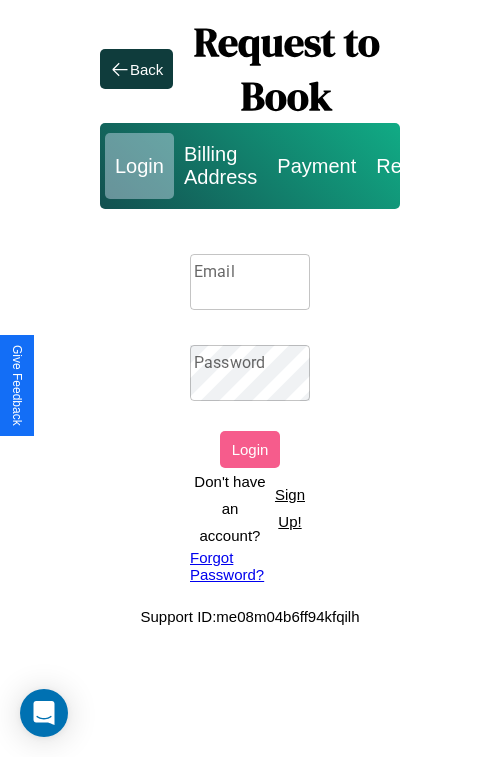 click on "Sign Up!" at bounding box center [290, 508] 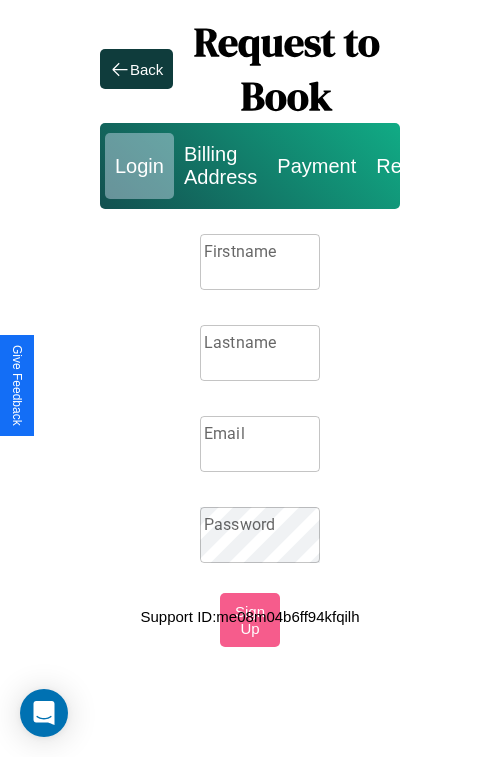 click on "Firstname" at bounding box center [260, 262] 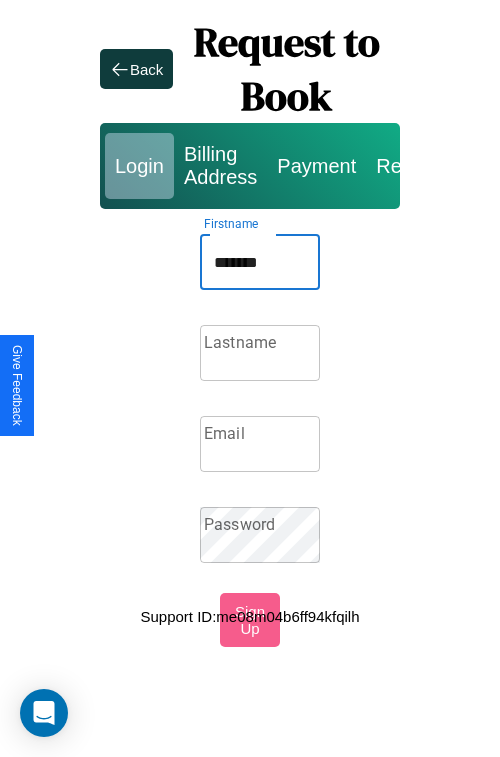 type on "*******" 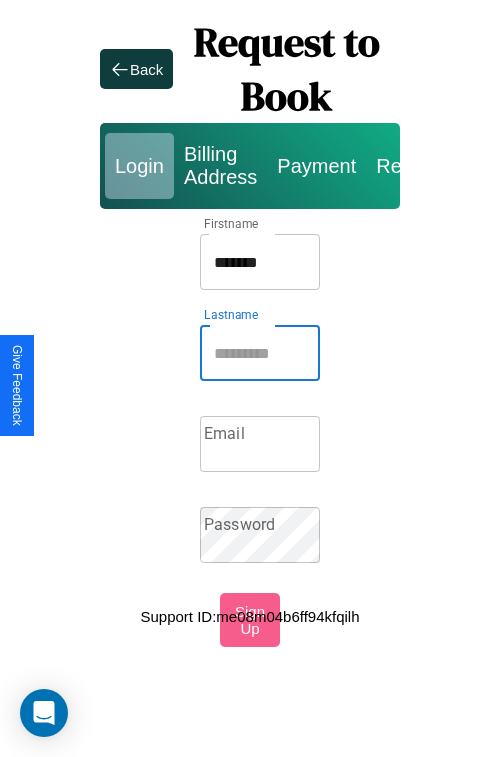 click on "Lastname" at bounding box center [260, 353] 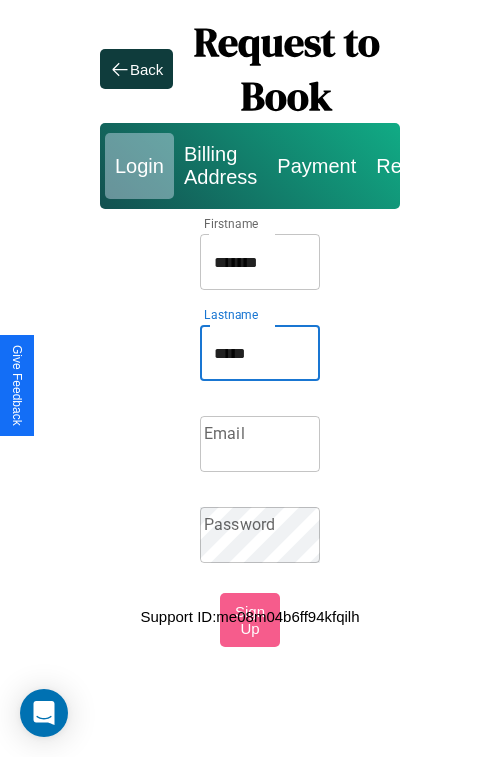 type on "*****" 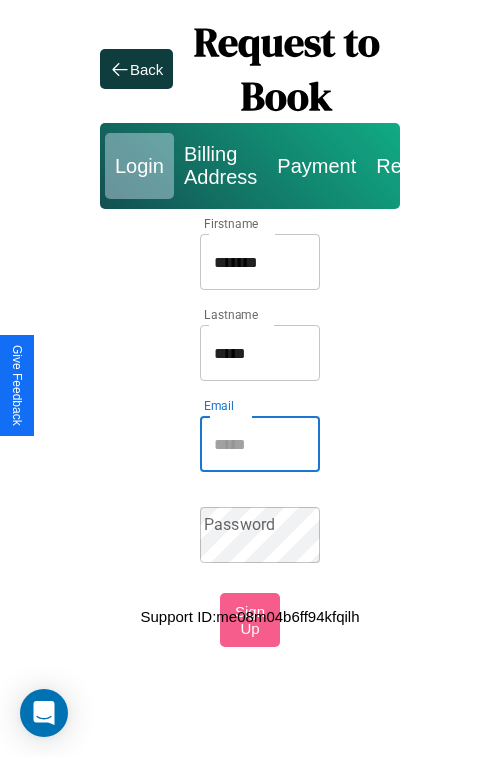 click on "Email" at bounding box center [260, 444] 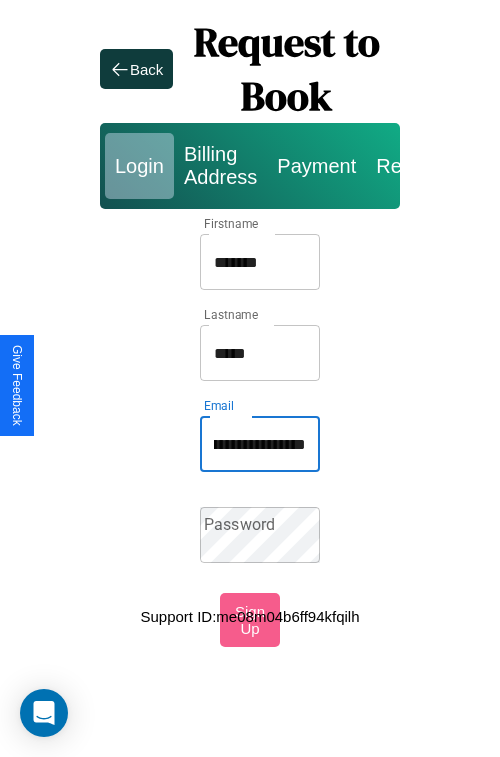 scroll, scrollTop: 0, scrollLeft: 121, axis: horizontal 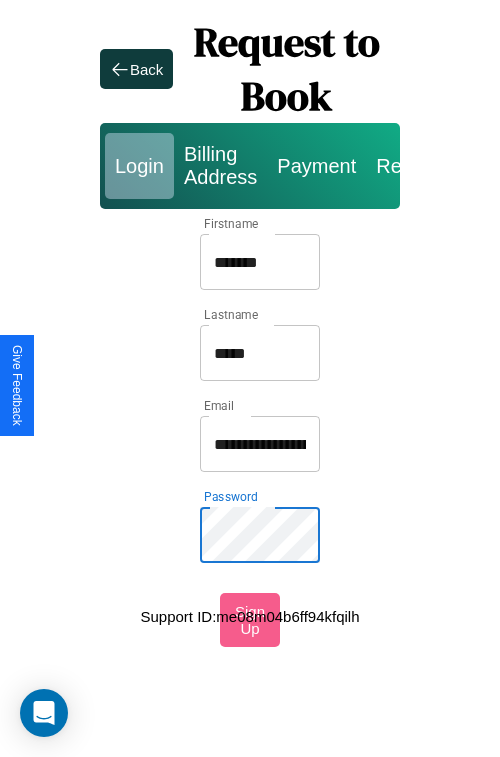 click on "*******" at bounding box center (260, 262) 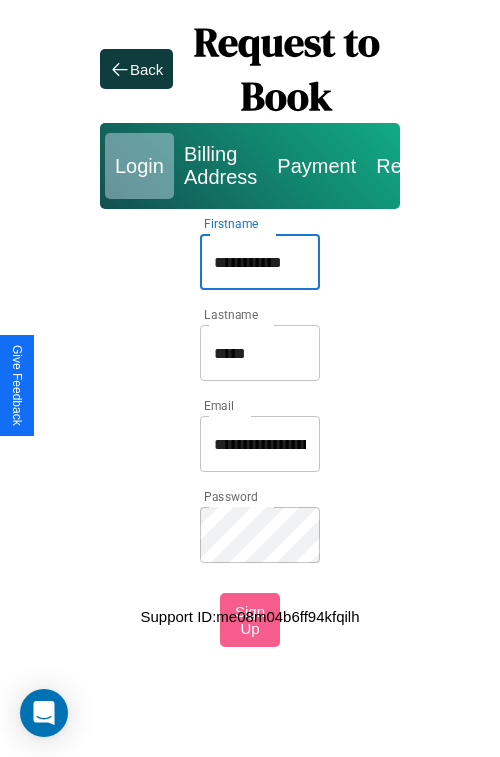 type on "**********" 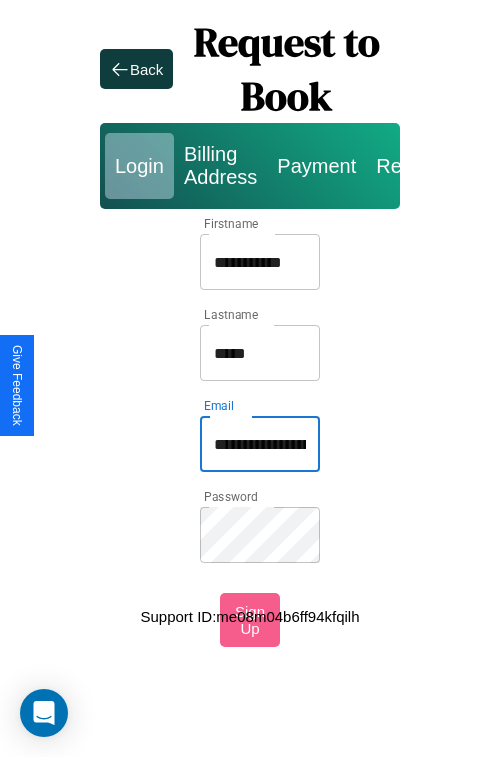 click on "**********" at bounding box center (260, 444) 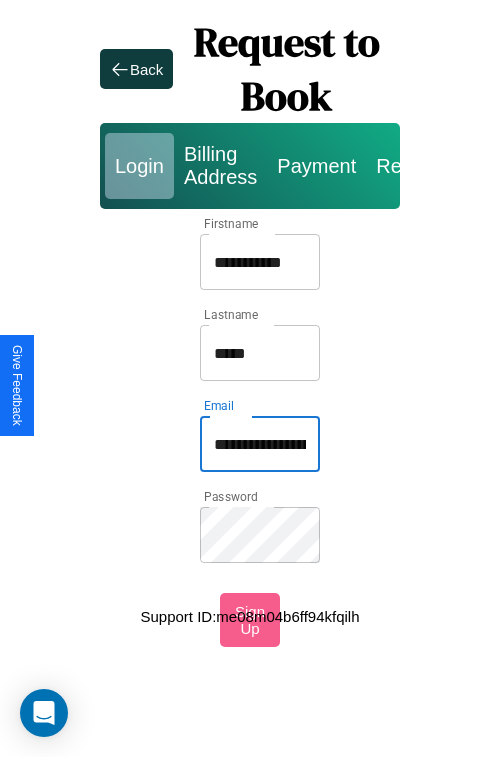type on "**********" 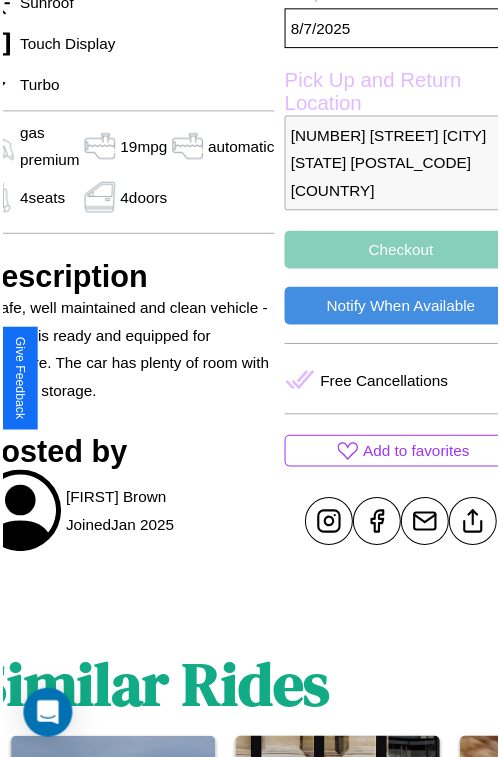 scroll, scrollTop: 722, scrollLeft: 107, axis: both 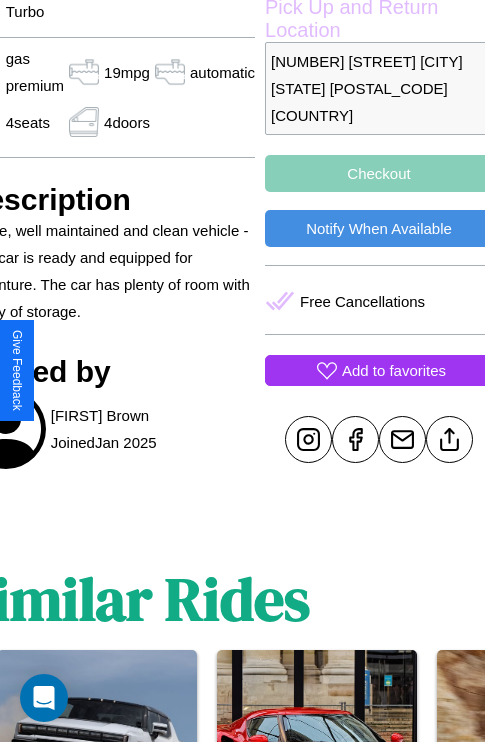 click on "Add to favorites" at bounding box center [394, 370] 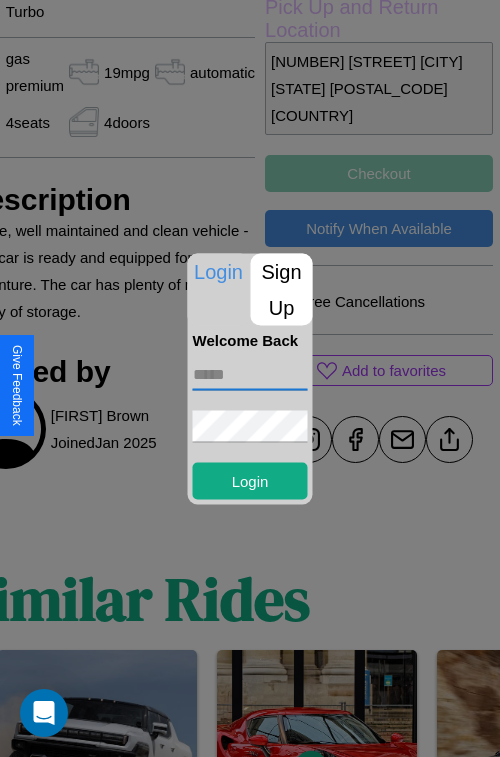 click at bounding box center (250, 374) 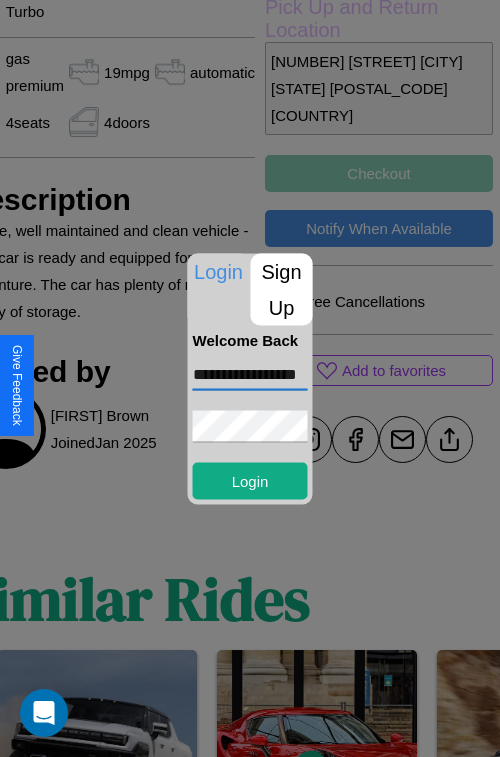 scroll, scrollTop: 0, scrollLeft: 53, axis: horizontal 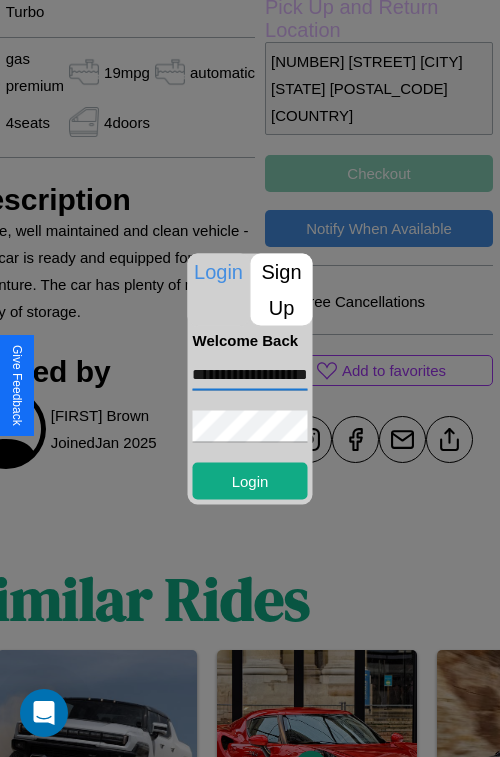 type on "**********" 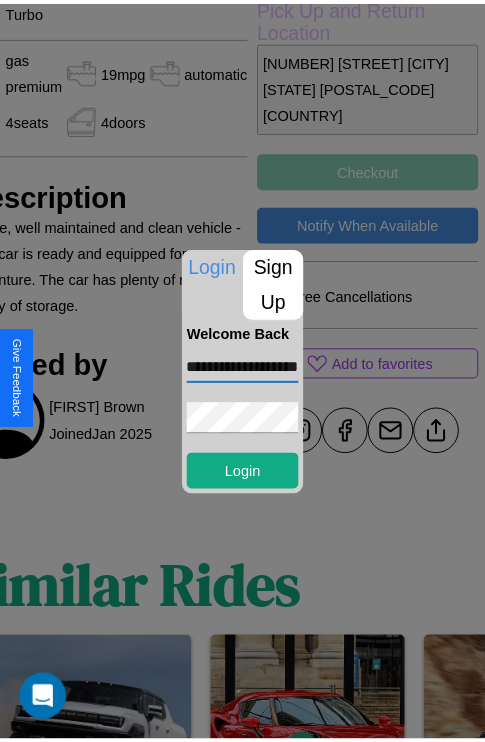 scroll, scrollTop: 0, scrollLeft: 0, axis: both 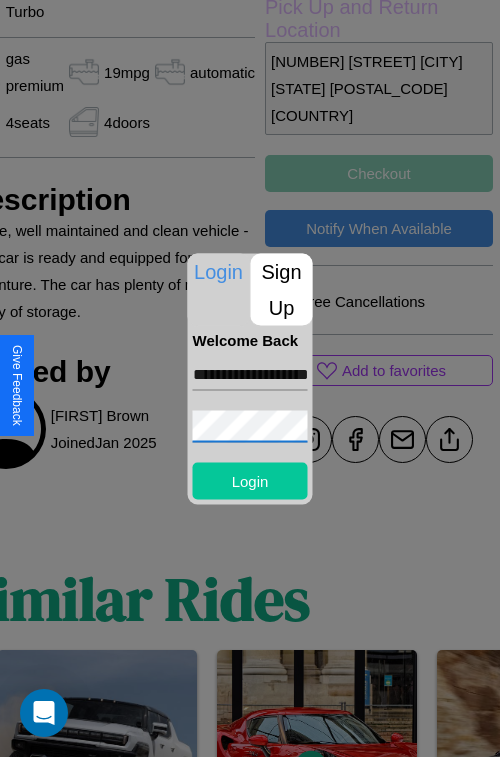 click on "Login" at bounding box center [250, 480] 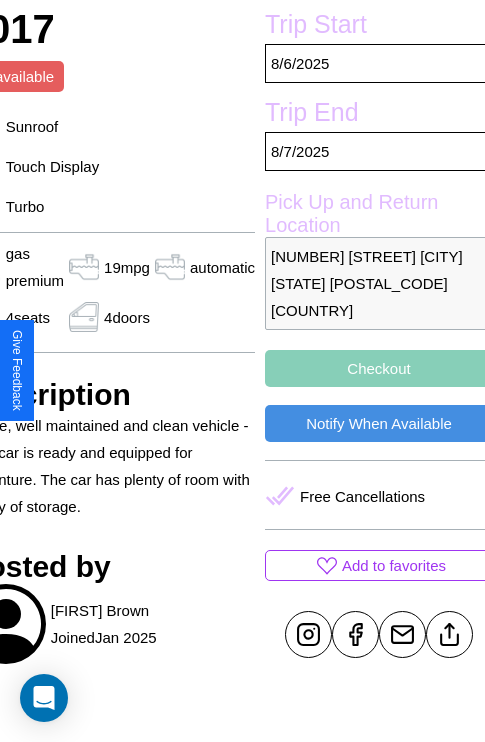 scroll, scrollTop: 525, scrollLeft: 107, axis: both 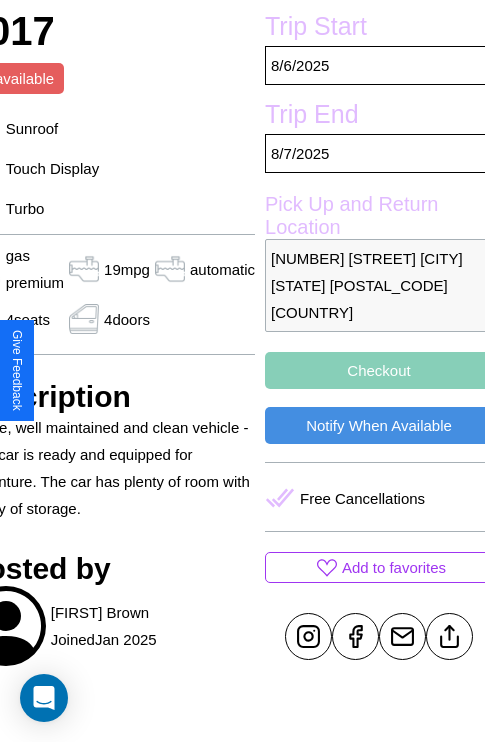 click on "Checkout" at bounding box center (379, 370) 